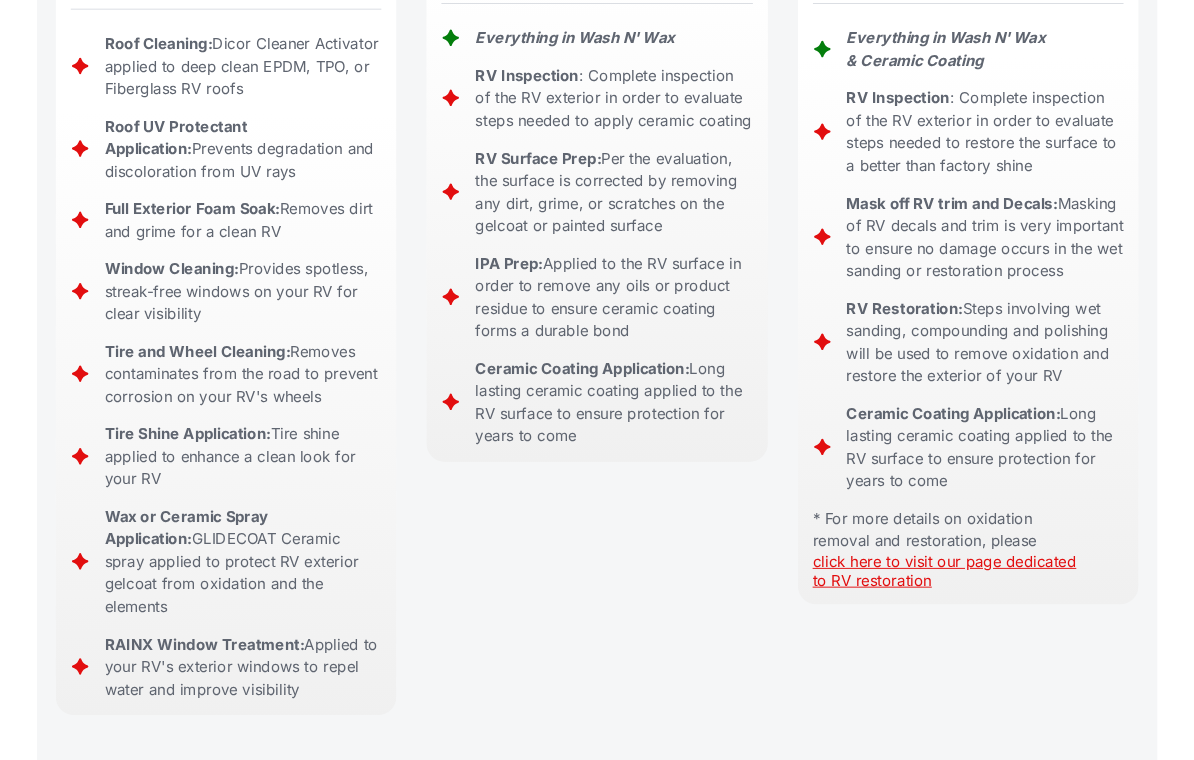 scroll, scrollTop: 886, scrollLeft: 0, axis: vertical 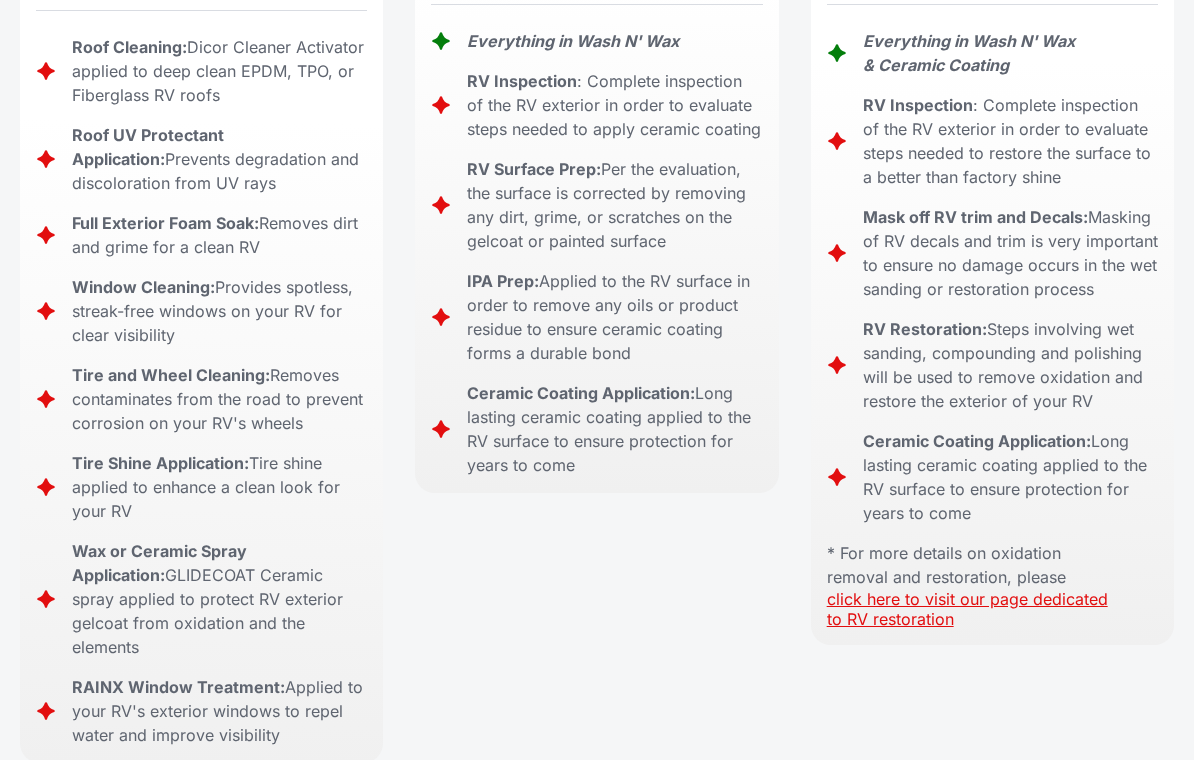 click on "click here to visit our page dedicated to RV restoration" at bounding box center (967, 609) 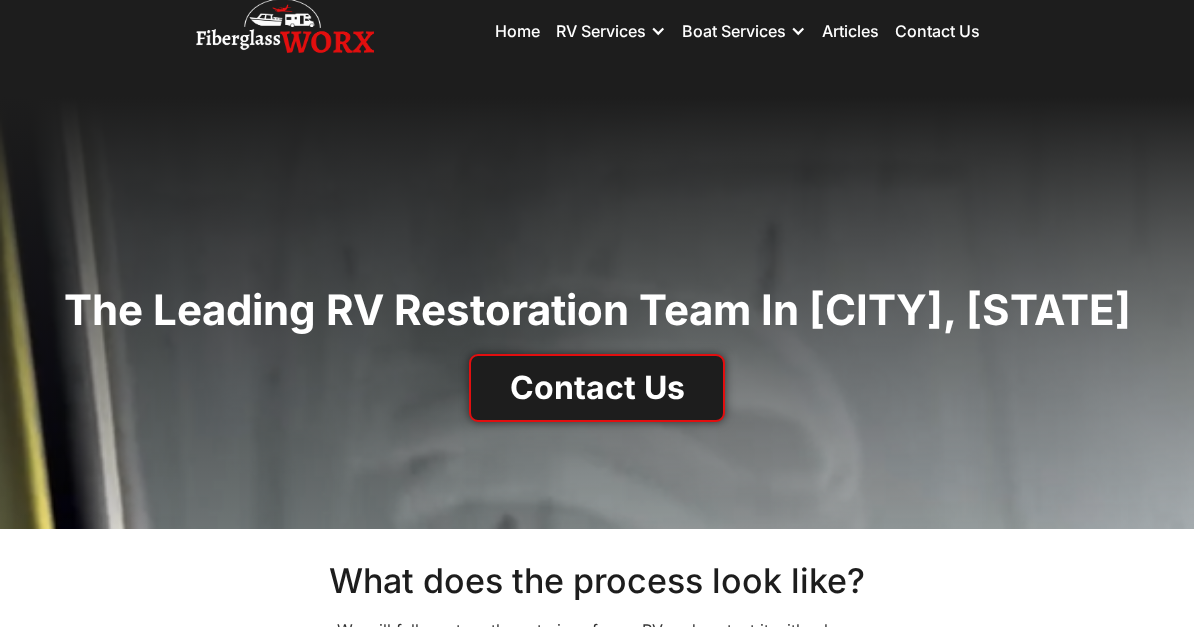 scroll, scrollTop: 0, scrollLeft: 0, axis: both 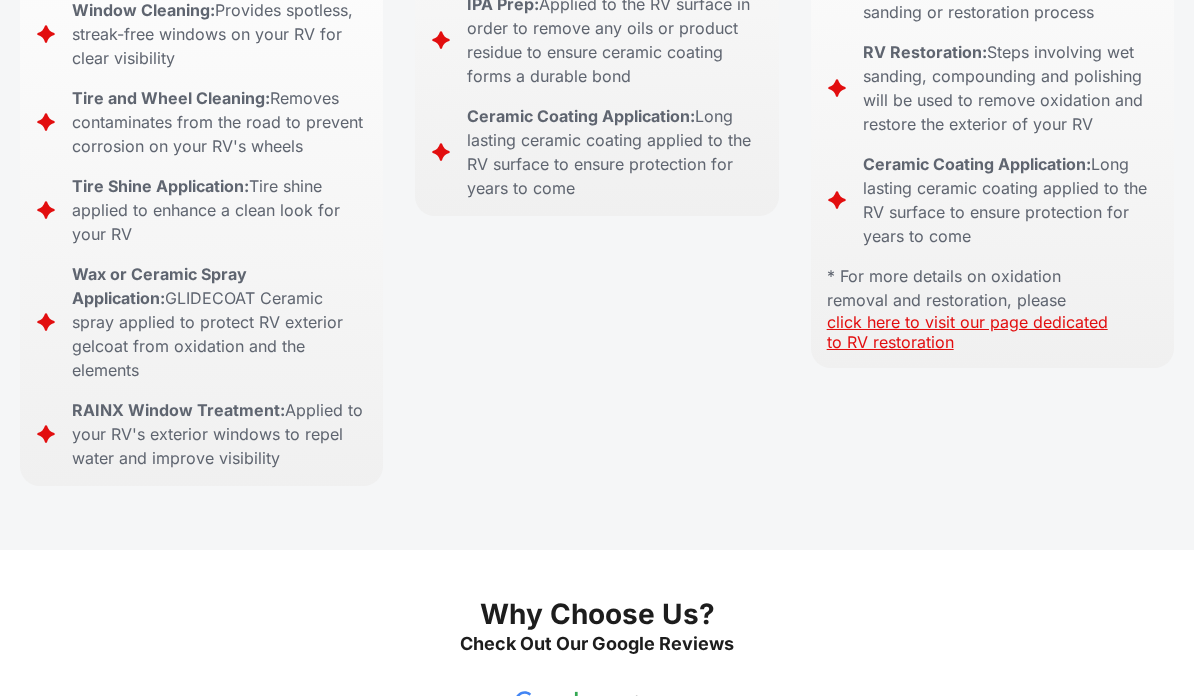 click on "click here to visit our page dedicated to RV restoration" at bounding box center (967, 332) 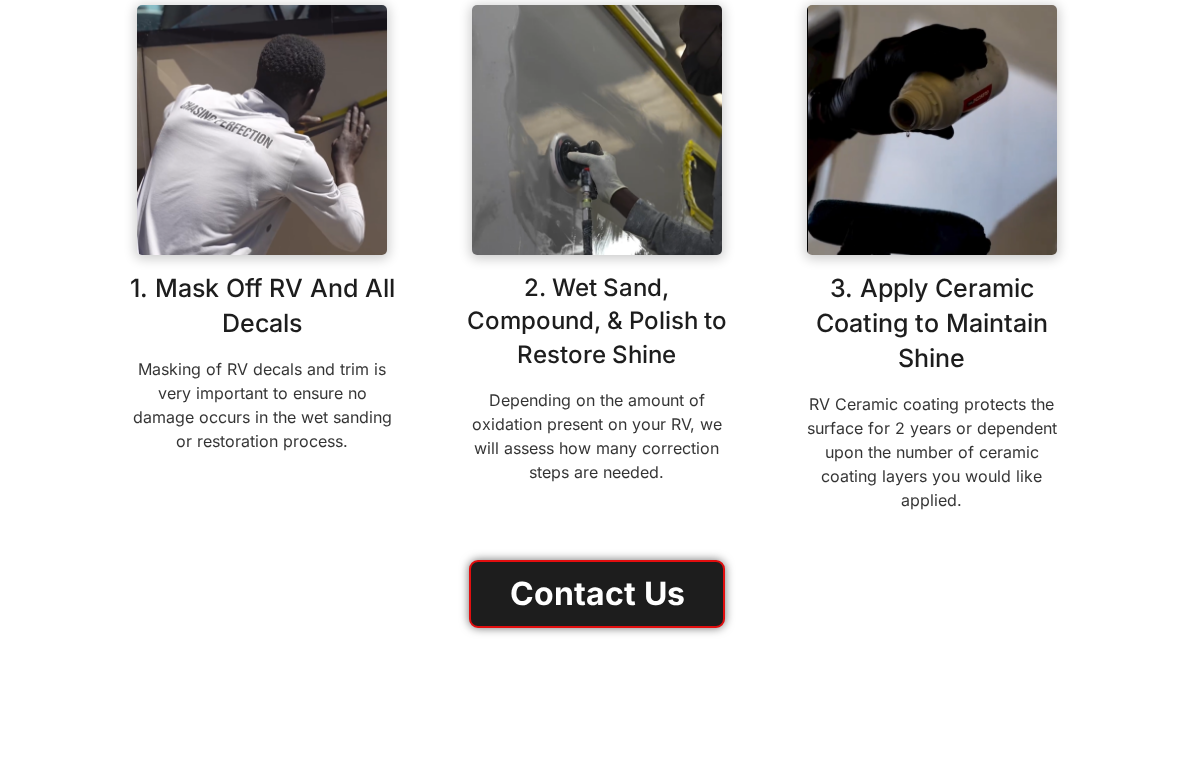 scroll, scrollTop: 816, scrollLeft: 0, axis: vertical 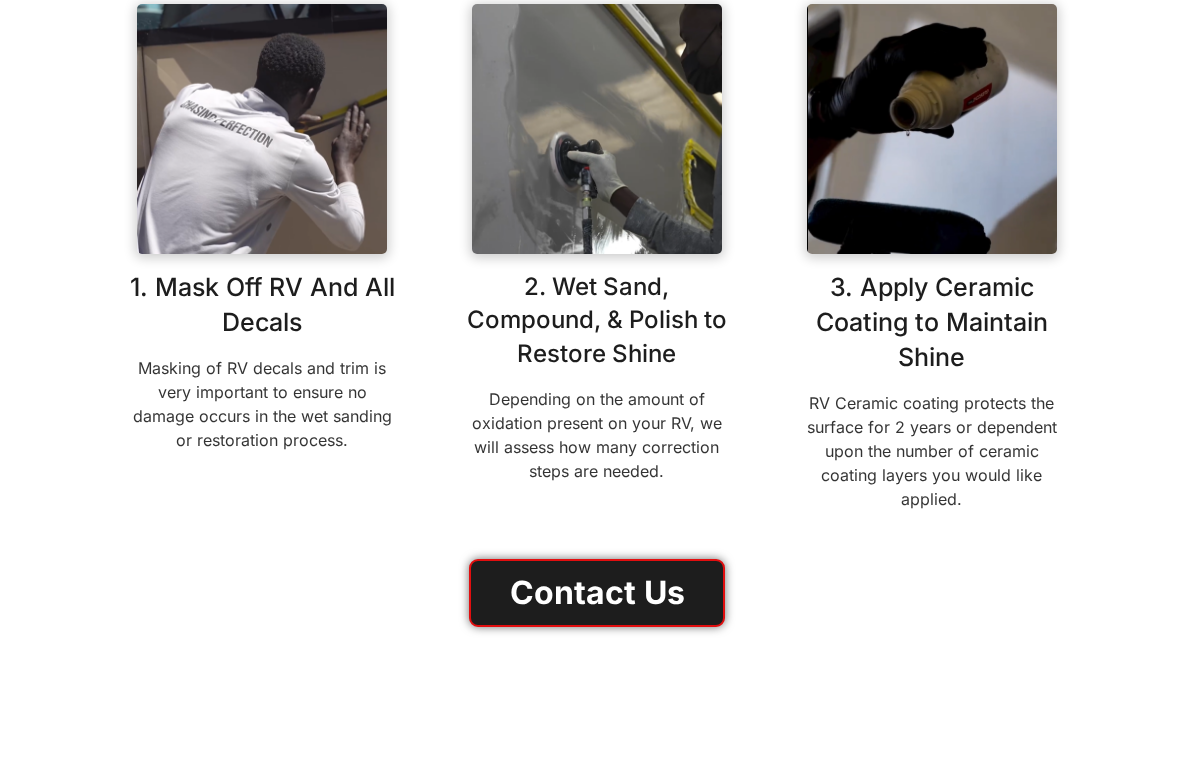 click on "Contact Us" at bounding box center (597, 612) 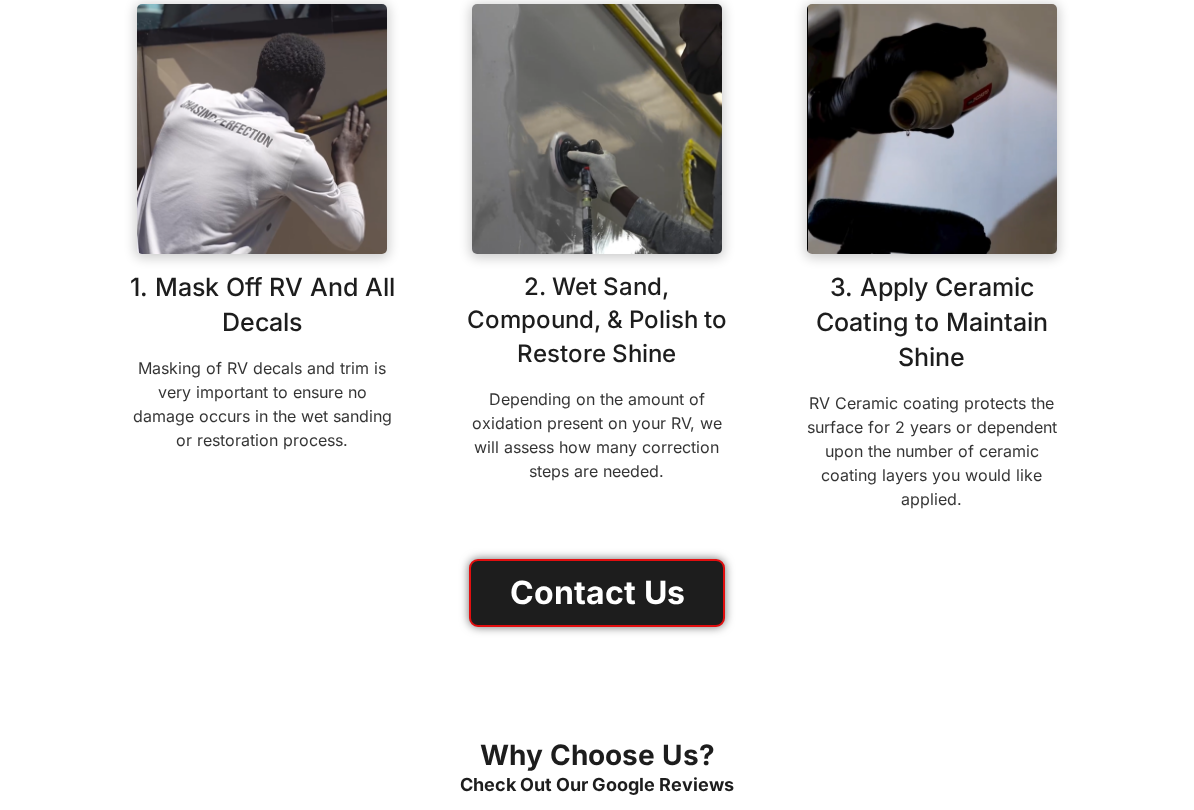 click on "Contact Us" at bounding box center [597, 593] 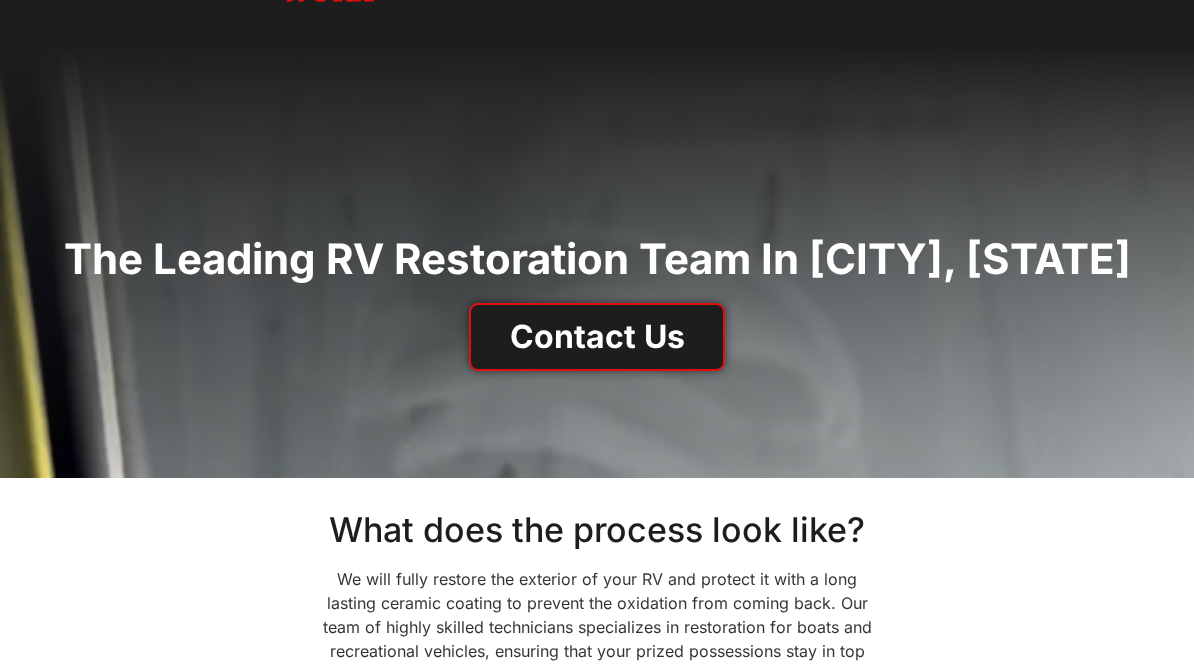 scroll, scrollTop: 0, scrollLeft: 0, axis: both 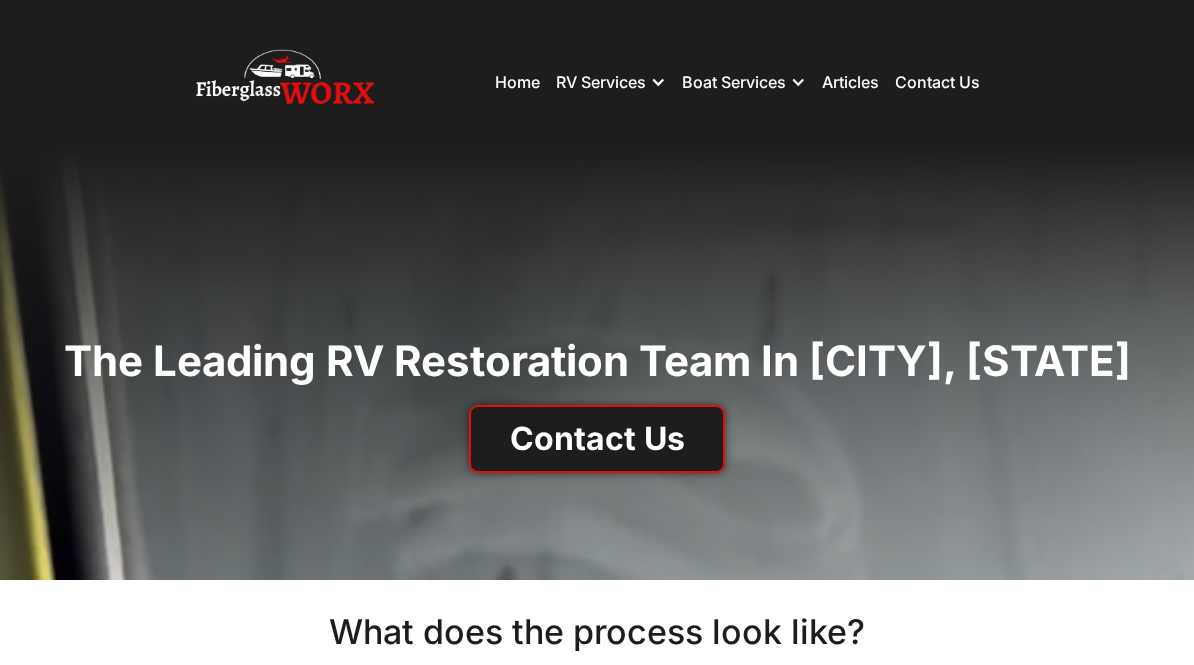 click on "RV Services" at bounding box center (601, 82) 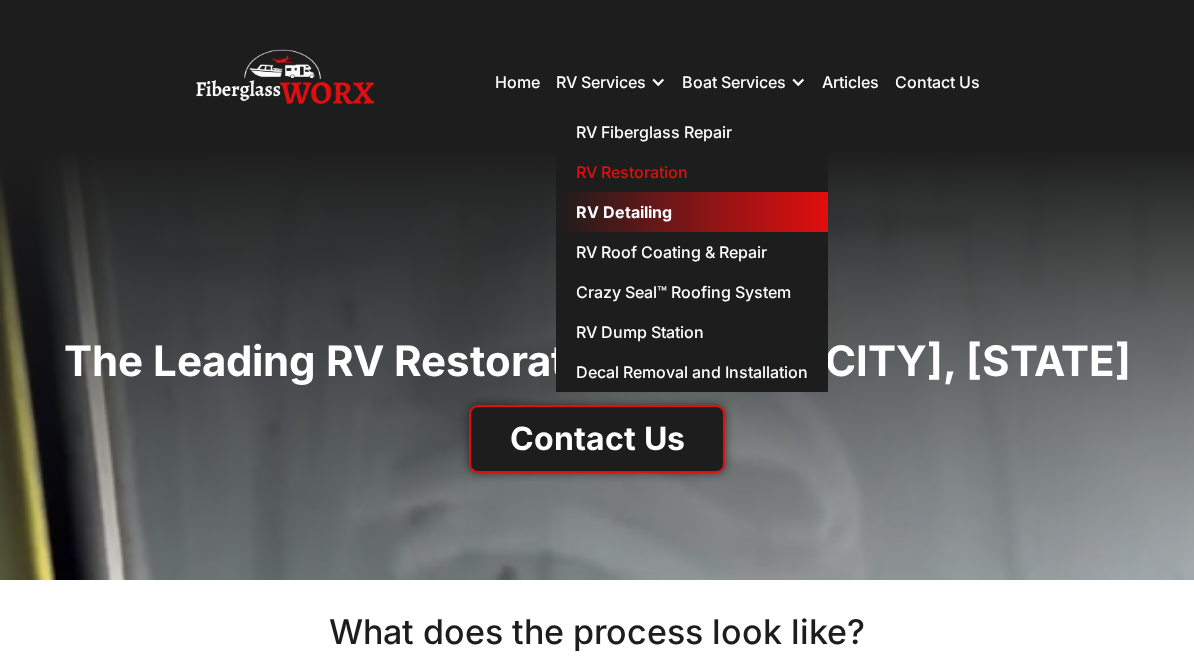 click on "RV Detailing" at bounding box center (692, 212) 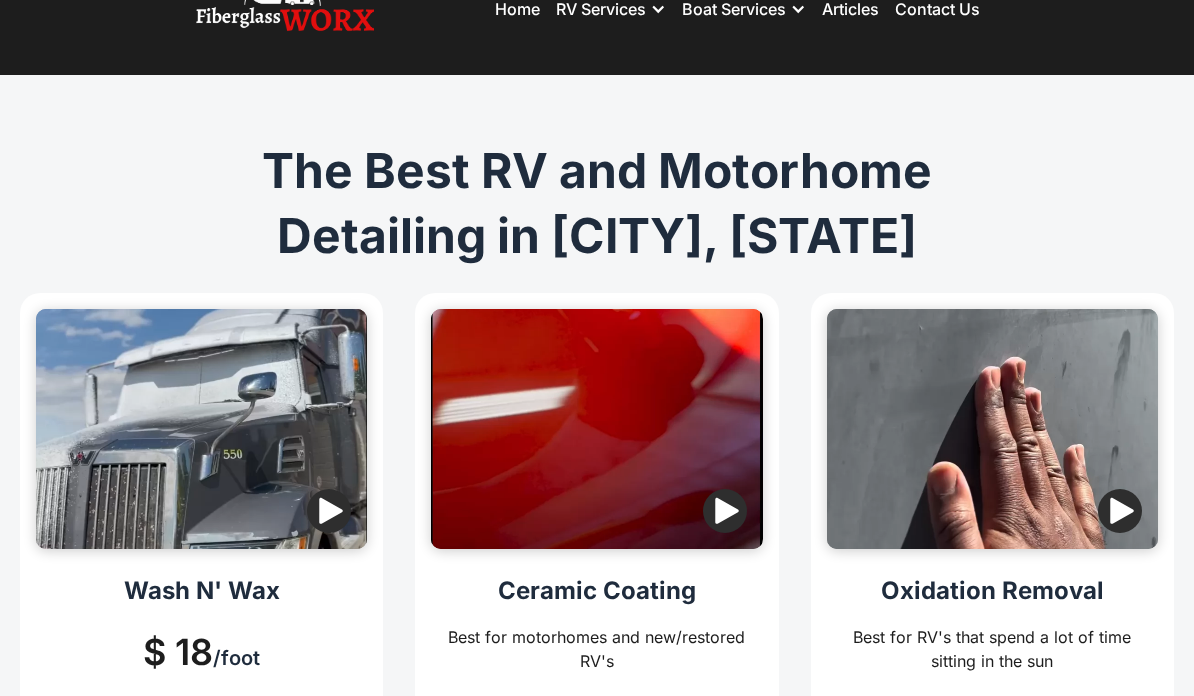 scroll, scrollTop: 0, scrollLeft: 0, axis: both 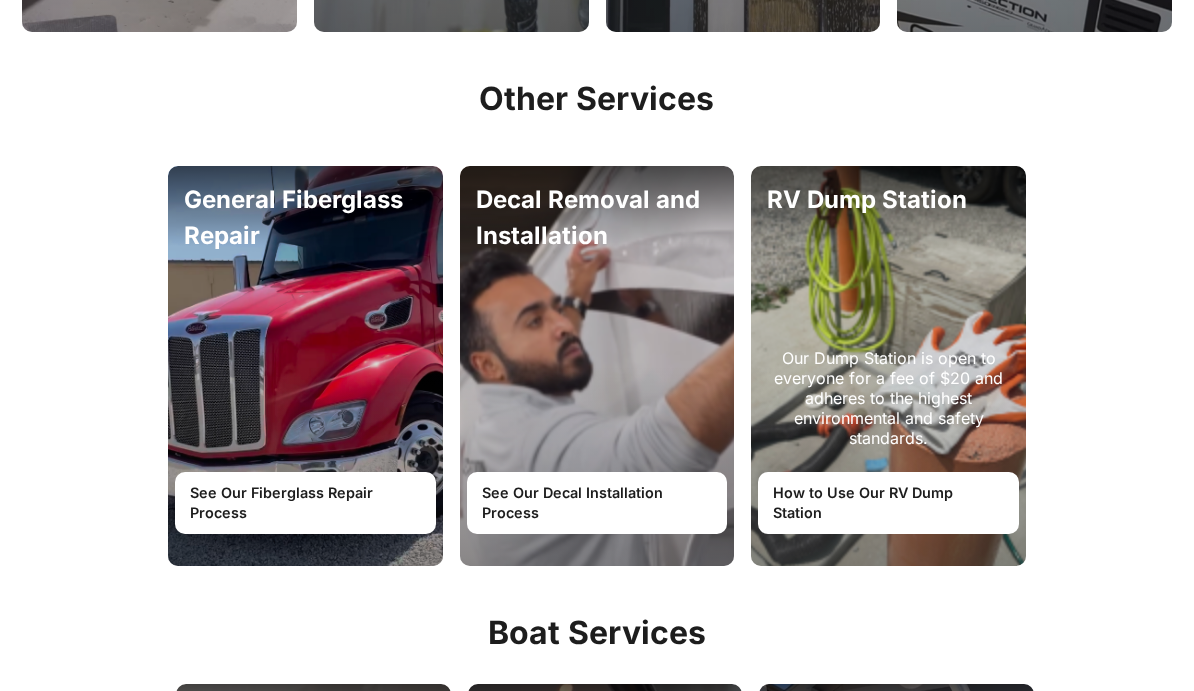 click on "Our Dump Station is open to everyone for a fee of $20 and adheres to the highest environmental and safety standards." at bounding box center [305, 413] 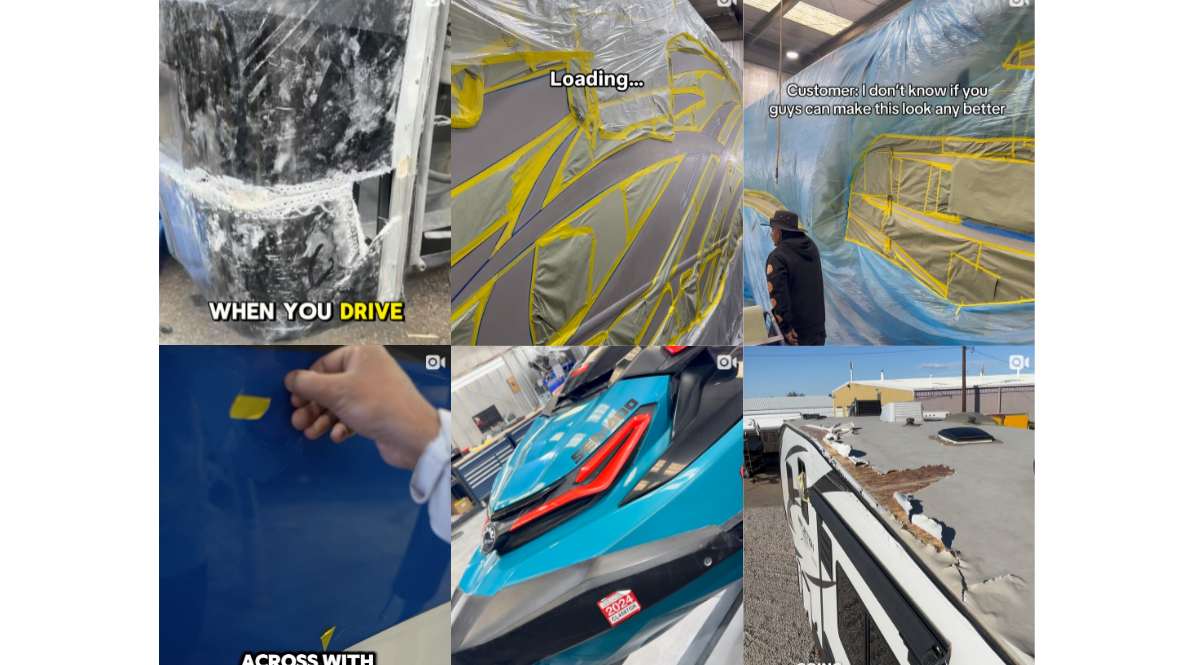 scroll, scrollTop: 3633, scrollLeft: 0, axis: vertical 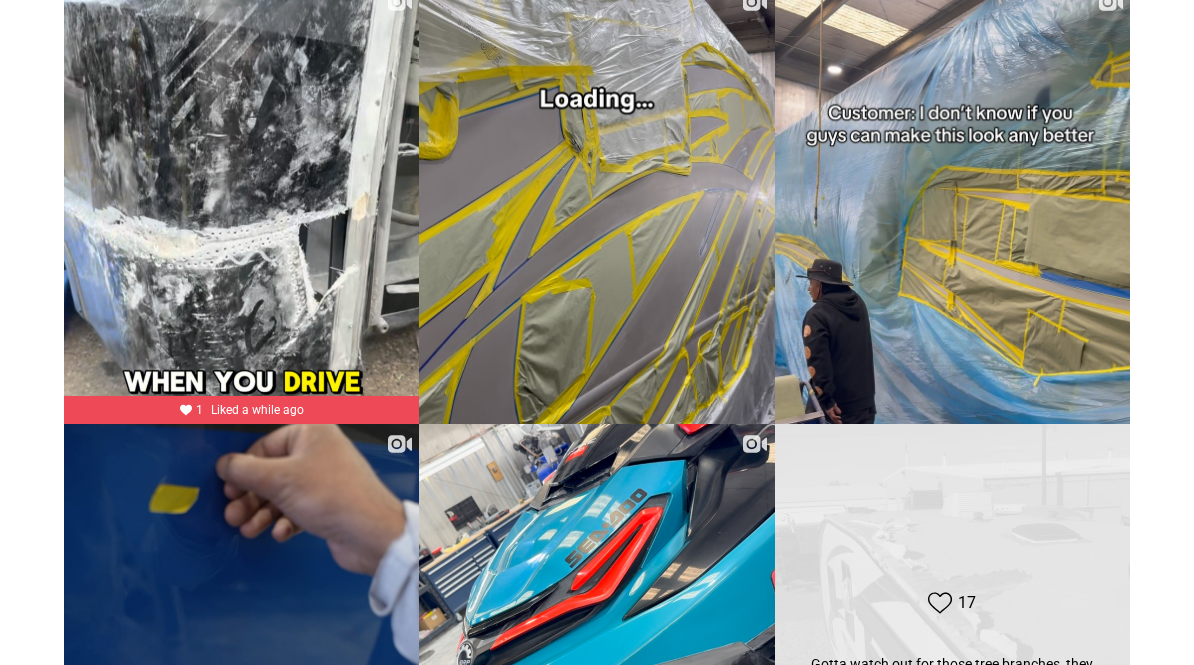 click on "Likes Count
17
Gotta watch out for those tree branches, they will tear your rv up 👀#repair
Gotta watch out for those tree branches, they will tear your rv up 👀#repair" at bounding box center (952, 645) 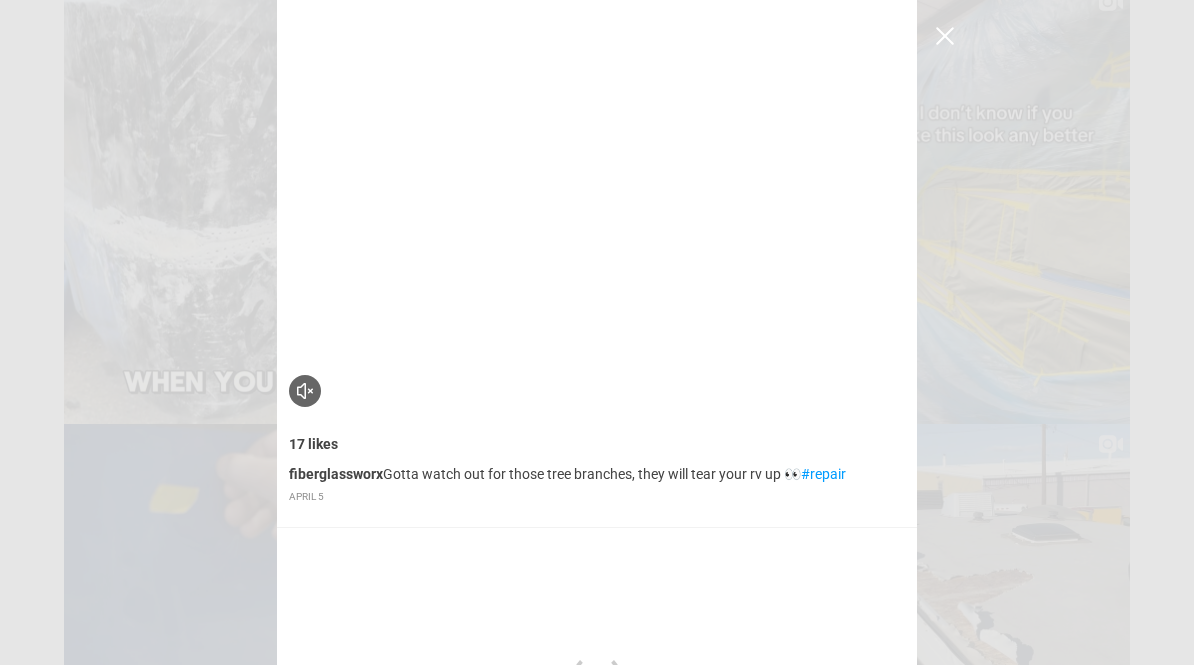 click at bounding box center [945, 36] 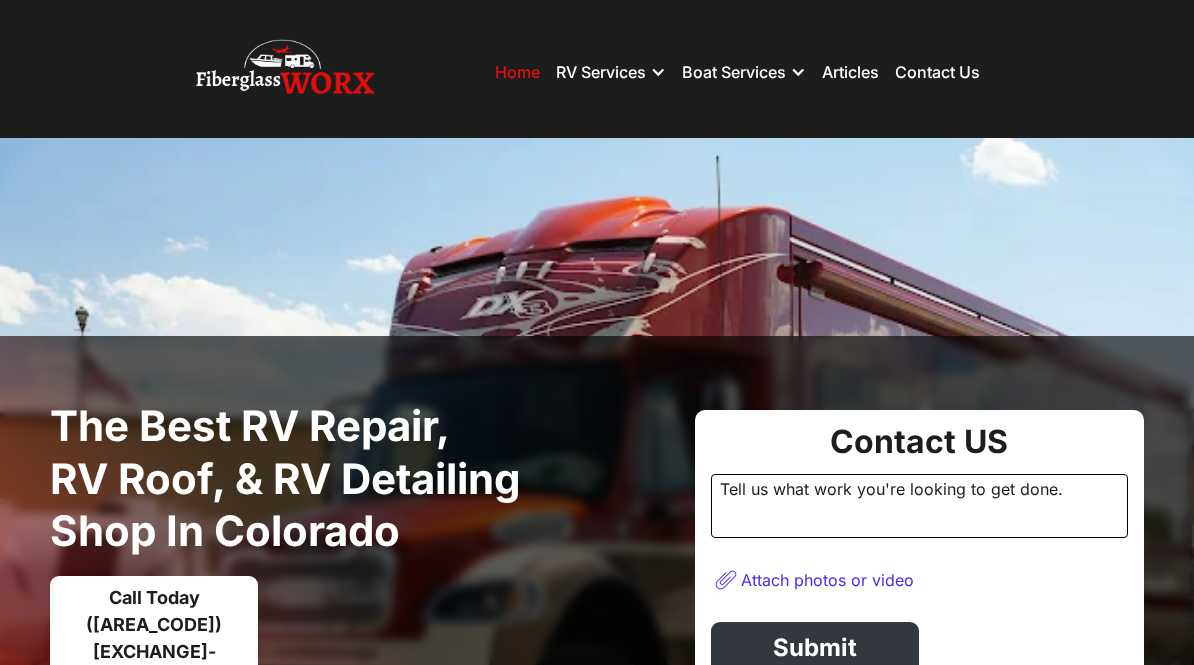 scroll, scrollTop: 0, scrollLeft: 0, axis: both 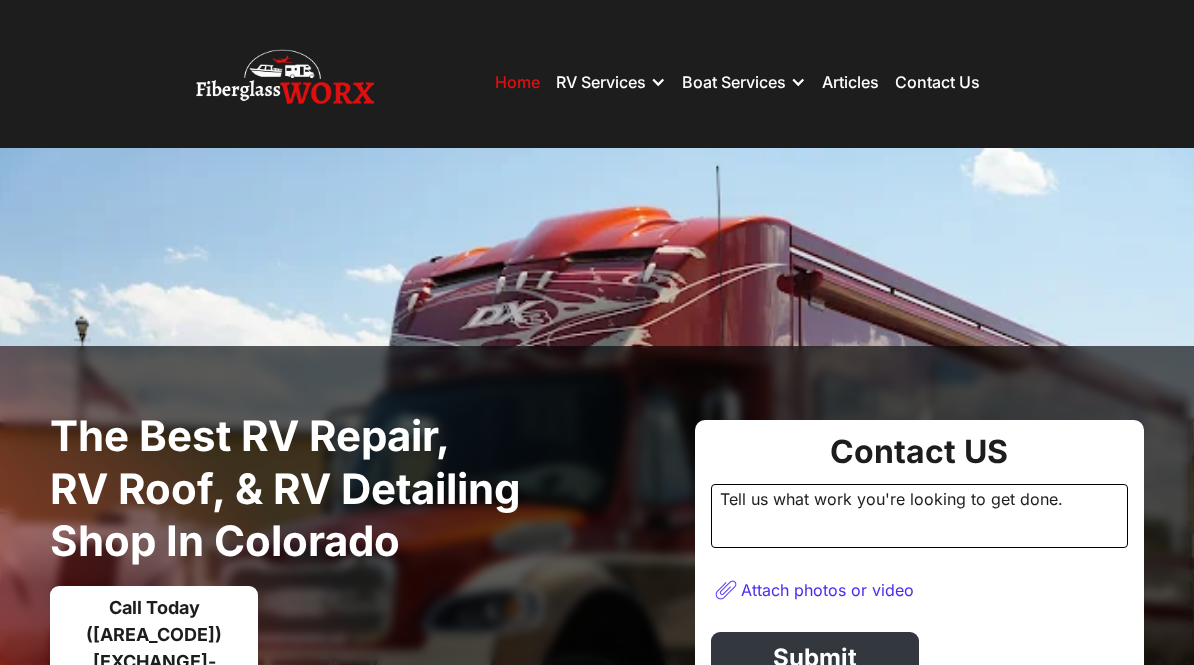 click on "RV Services" at bounding box center [601, 82] 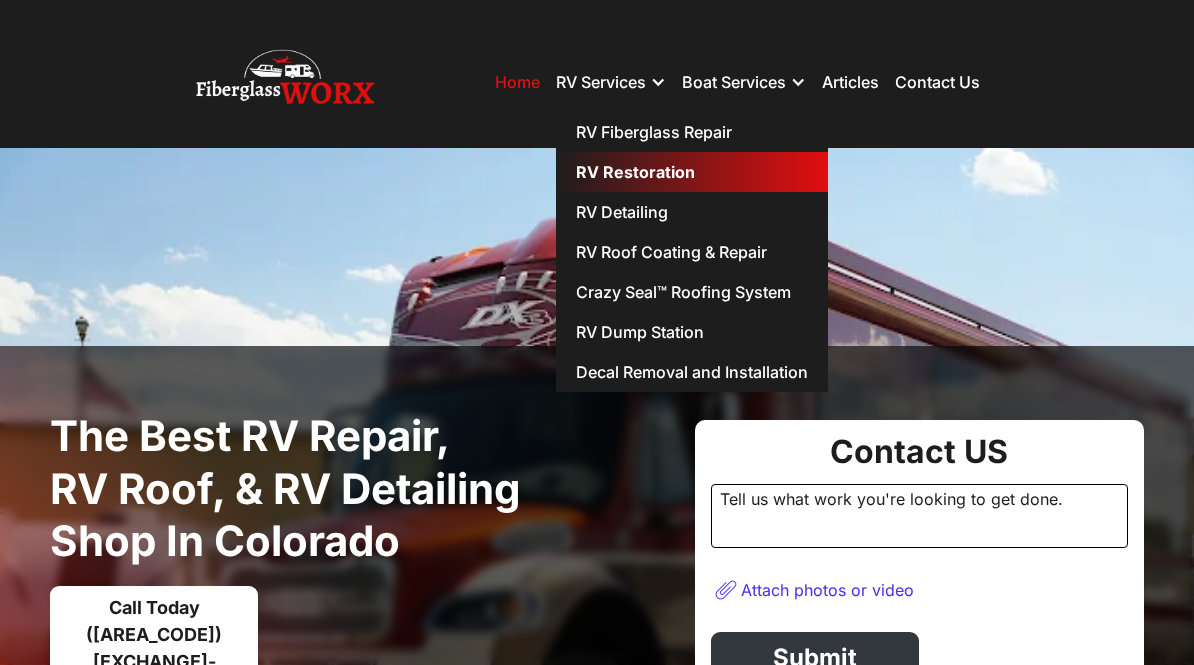 click on "RV Restoration" at bounding box center [692, 172] 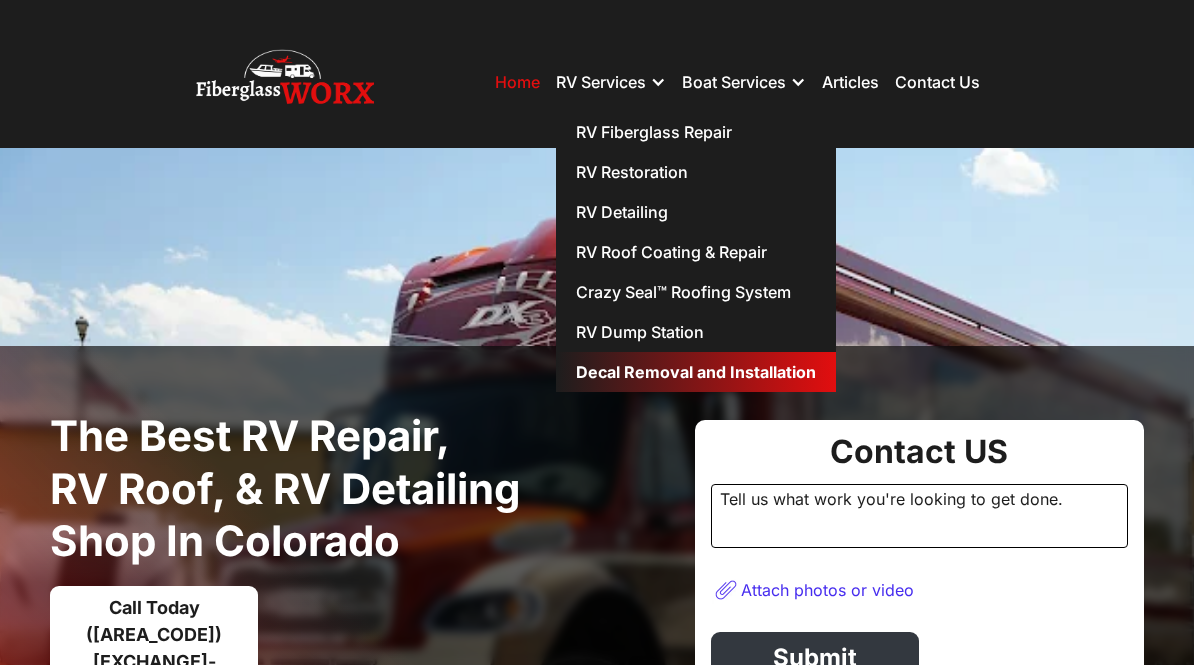 click on "Decal Removal and Installation" at bounding box center (696, 372) 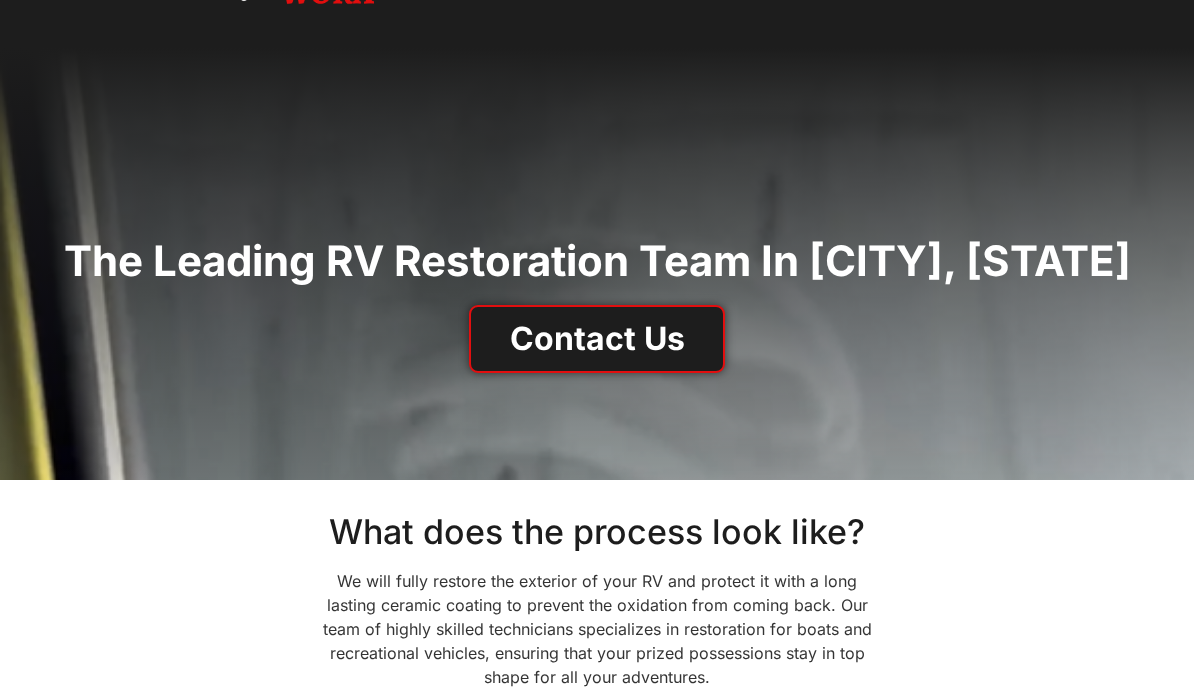 scroll, scrollTop: 0, scrollLeft: 0, axis: both 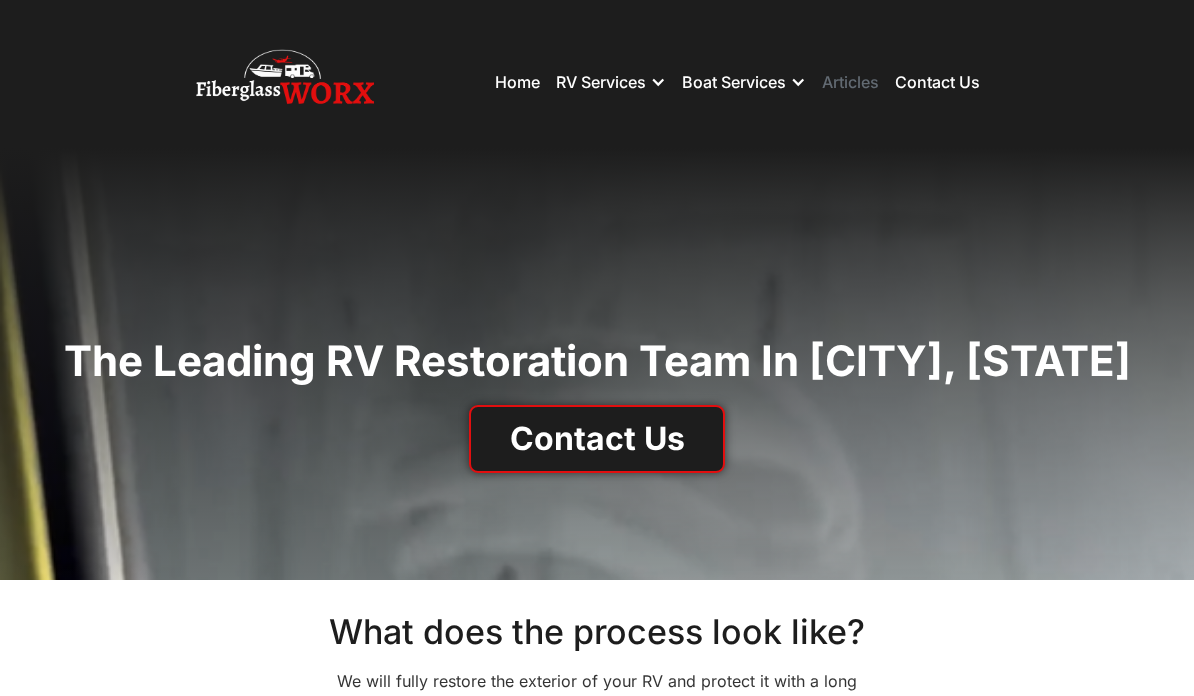 click on "Articles" at bounding box center [850, 82] 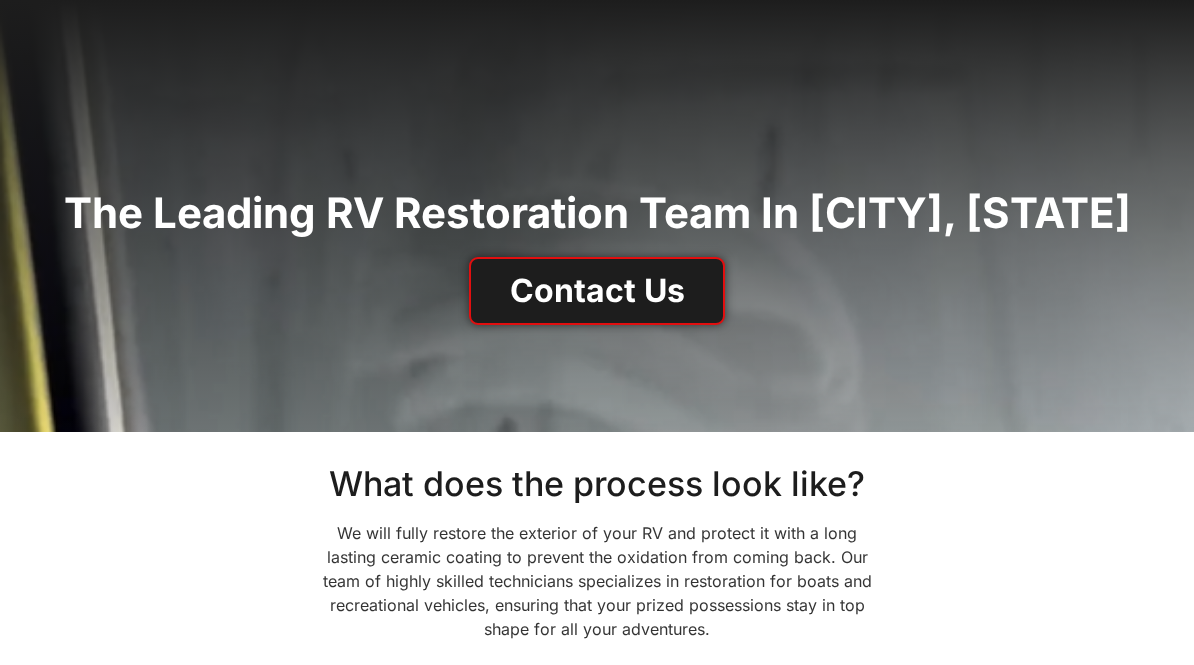 scroll, scrollTop: 0, scrollLeft: 0, axis: both 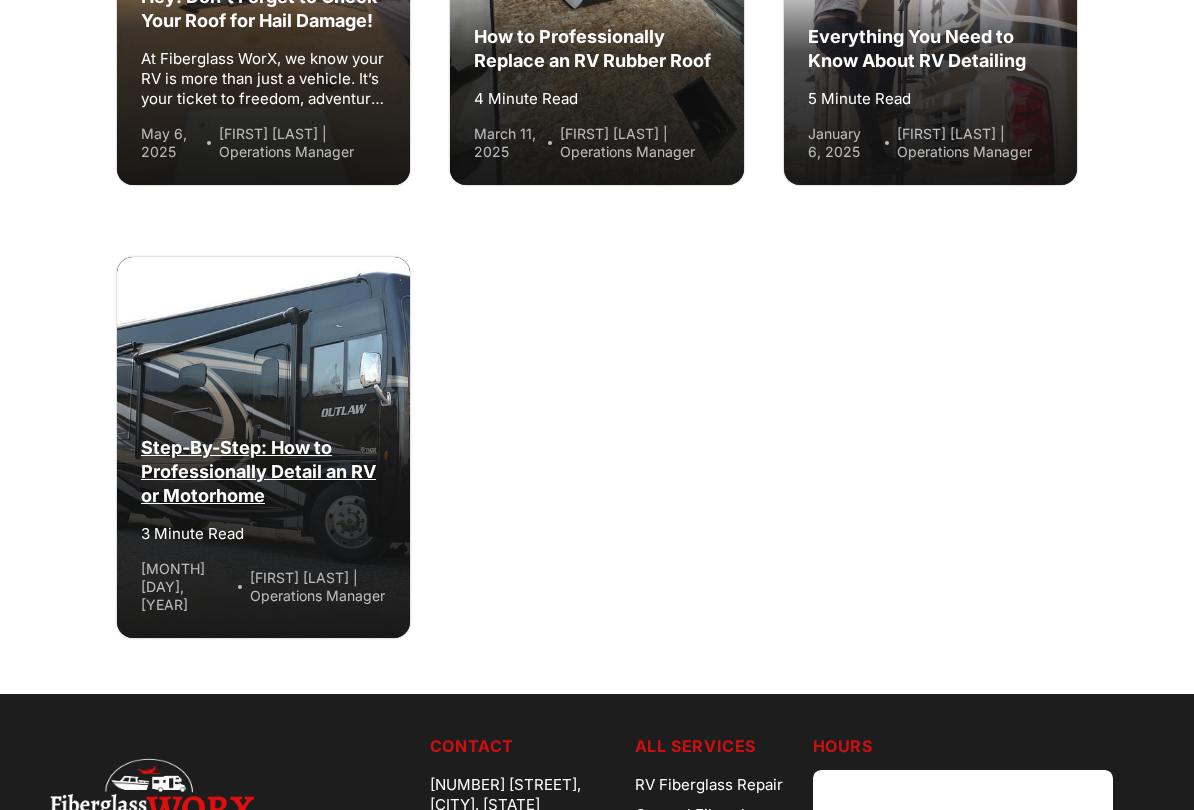 click on "[FIRST] [LAST] | Operations Manager" at bounding box center (318, 587) 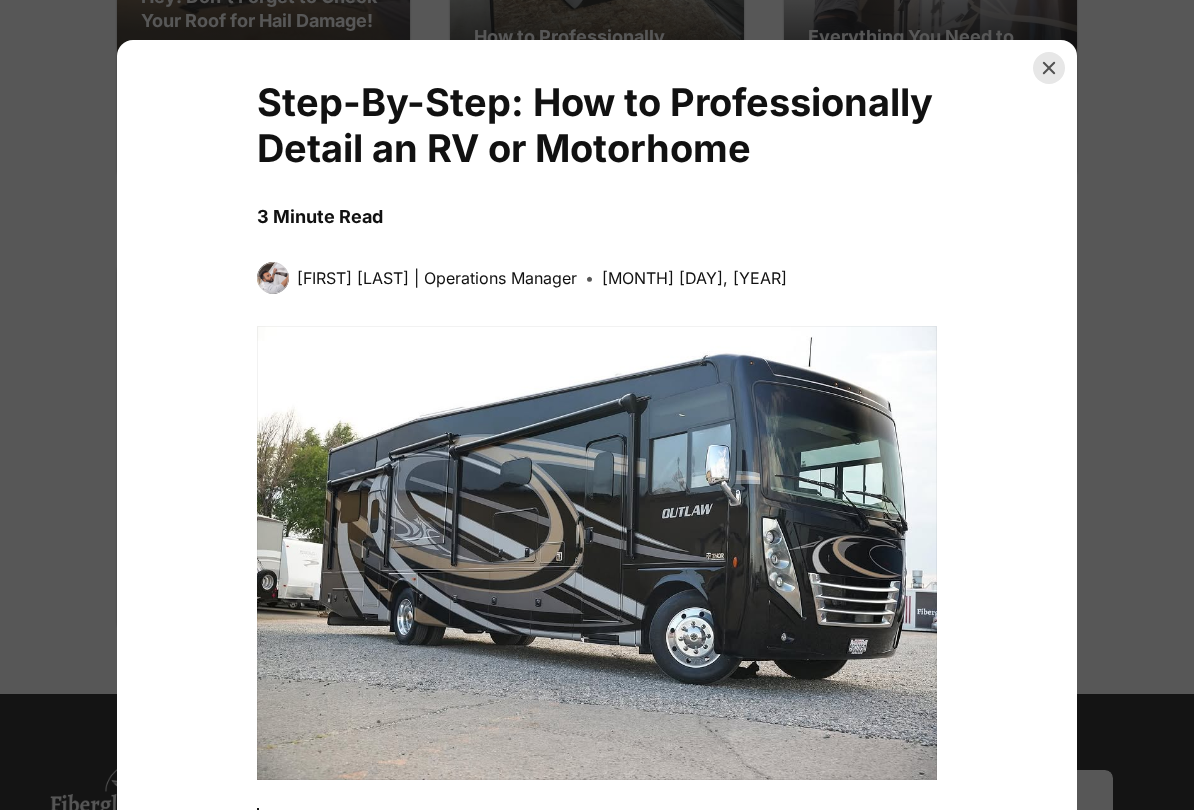 click on "[FIRST] [LAST] | Operations Manager" at bounding box center [437, 278] 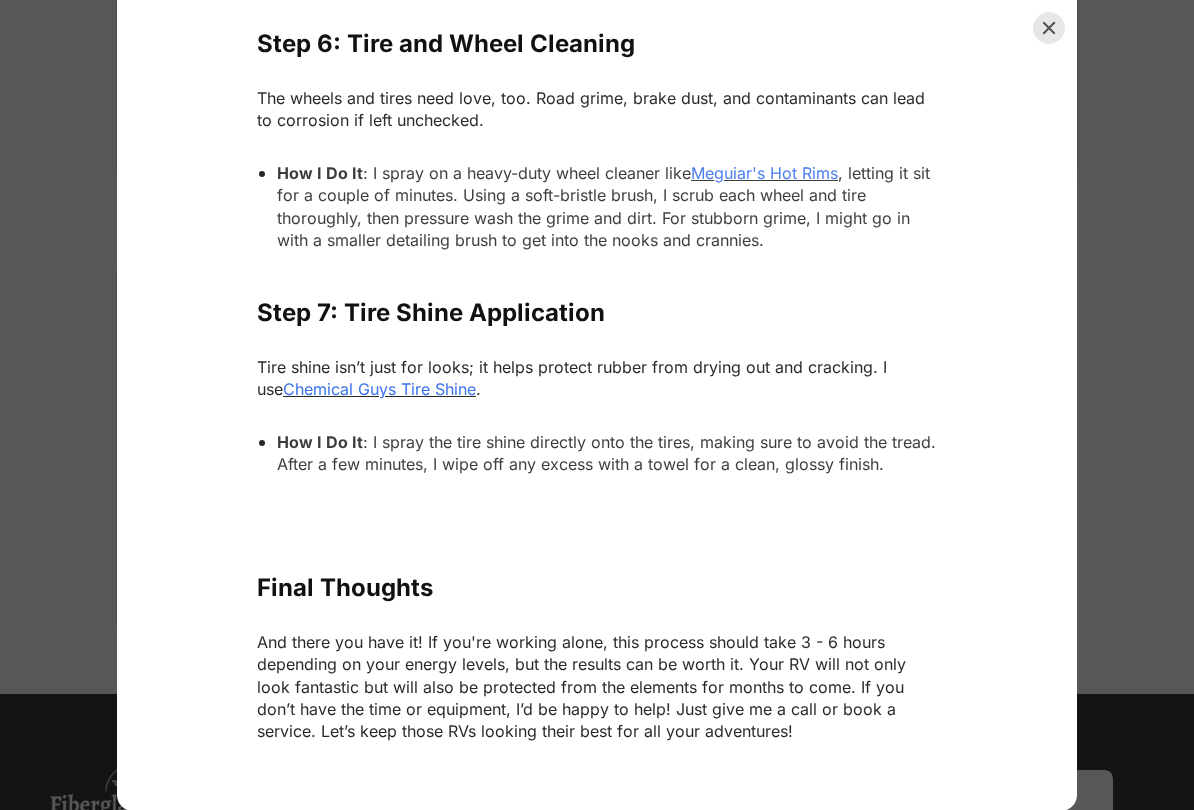 scroll, scrollTop: 4789, scrollLeft: 0, axis: vertical 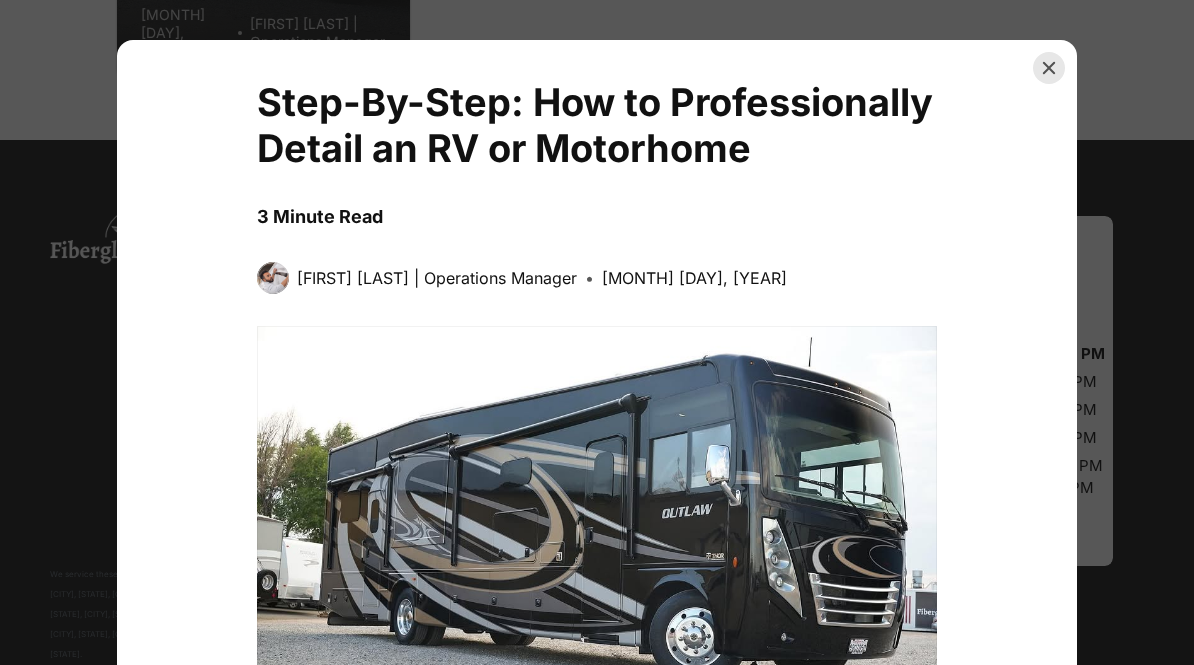 click on "Step-By-Step: How to Professionally Detail an RV or Motorhome 3 Minute Read [FIRST] [LAST] | Operations Manager • [MONTH] [DAY], [YEAR] This is an example of how beautiful an RV or Motorhome can look after a Wash and Wax. (Bonus points if you can spot Coco the shop manager doing her routine inspection!) With over four years of professional RV detailing experience in [STATE], we’ve perfected a reliable process to clean, protect, and enhance your RV or motorhome. Here's how: Roof Cleaning : Start with a deep clean using Dicor Cleaner Activator for EPDM, TPO, or fiberglass roofs. Scrub with a medium-bristle brush and rinse thoroughly. Roof UV Protection : Apply Dicor Roof Guard with a microfiber cloth to prevent UV damage, cracking, and discoloration. Exterior Foam Soak : Use a foam cannon with a Meguiar's RV Gel Wash to remove surface dirt, followed by a soft-bristle scrub and rinse. Wax or Ceramic Spray : Apply GLIDECOAT Ceramic Spray Window Cleaning : For spotless stain-free windows use Tire Shine ." at bounding box center [597, 2709] 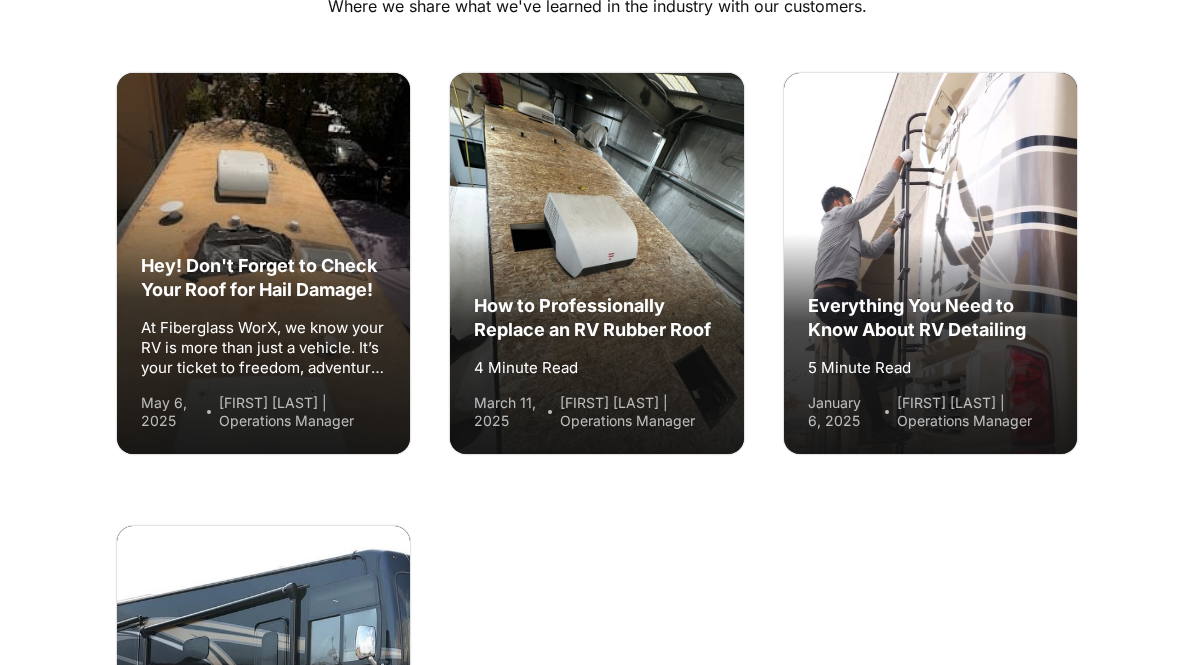 scroll, scrollTop: 245, scrollLeft: 0, axis: vertical 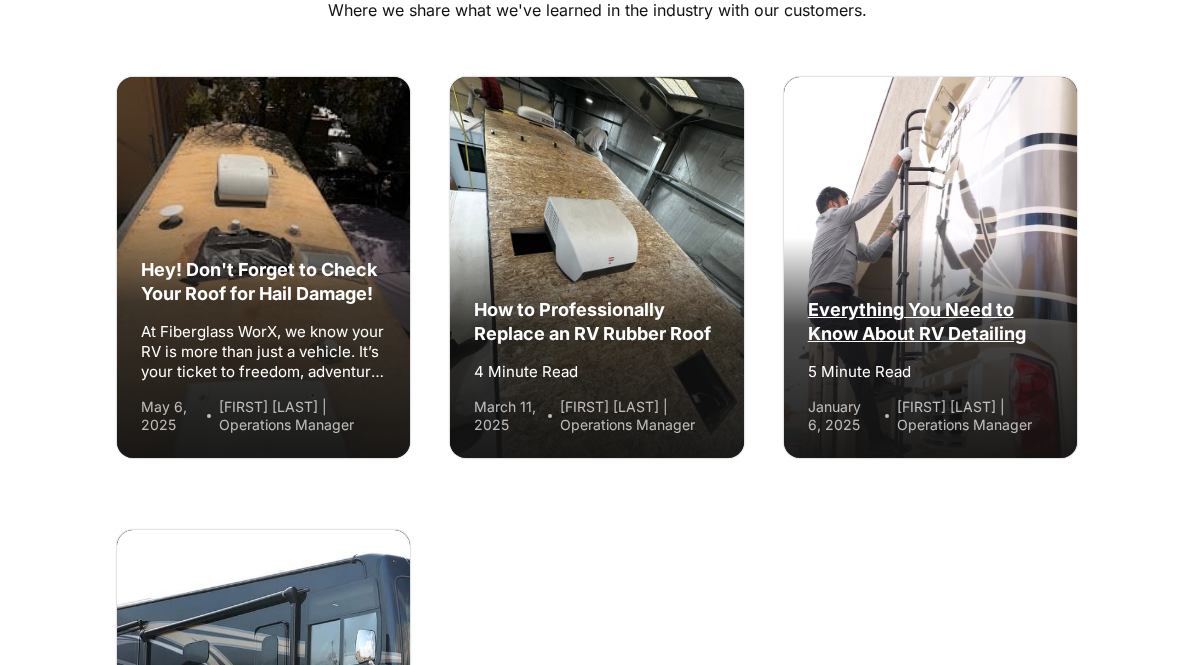 click on "Everything You Need to Know About RV Detailing" at bounding box center (930, 322) 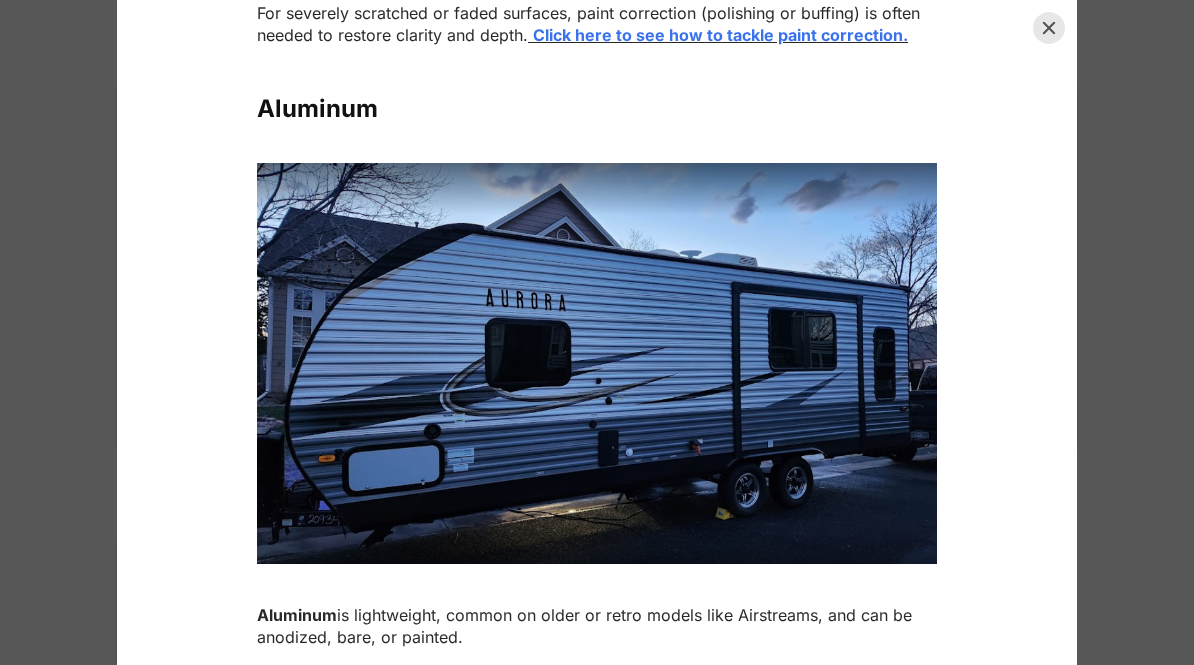 scroll, scrollTop: 7341, scrollLeft: 0, axis: vertical 